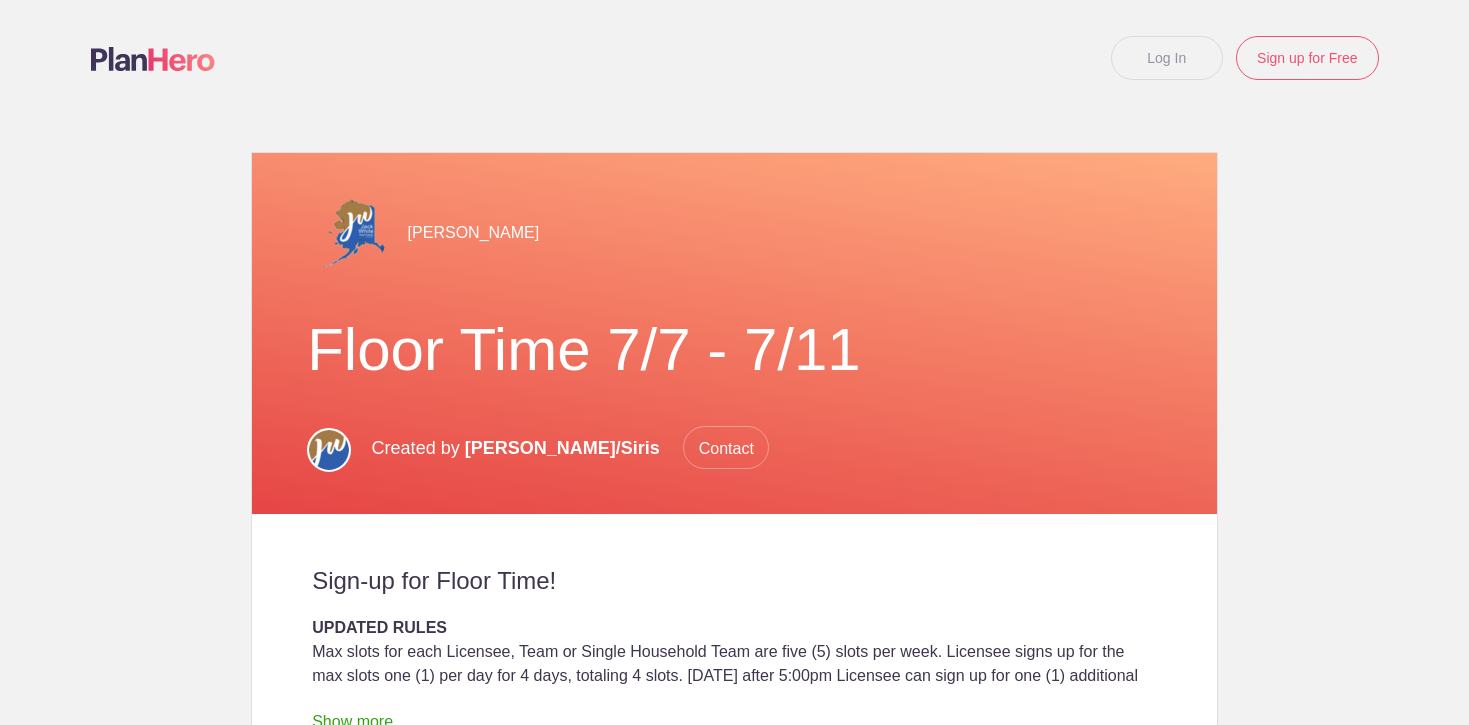 scroll, scrollTop: 0, scrollLeft: 0, axis: both 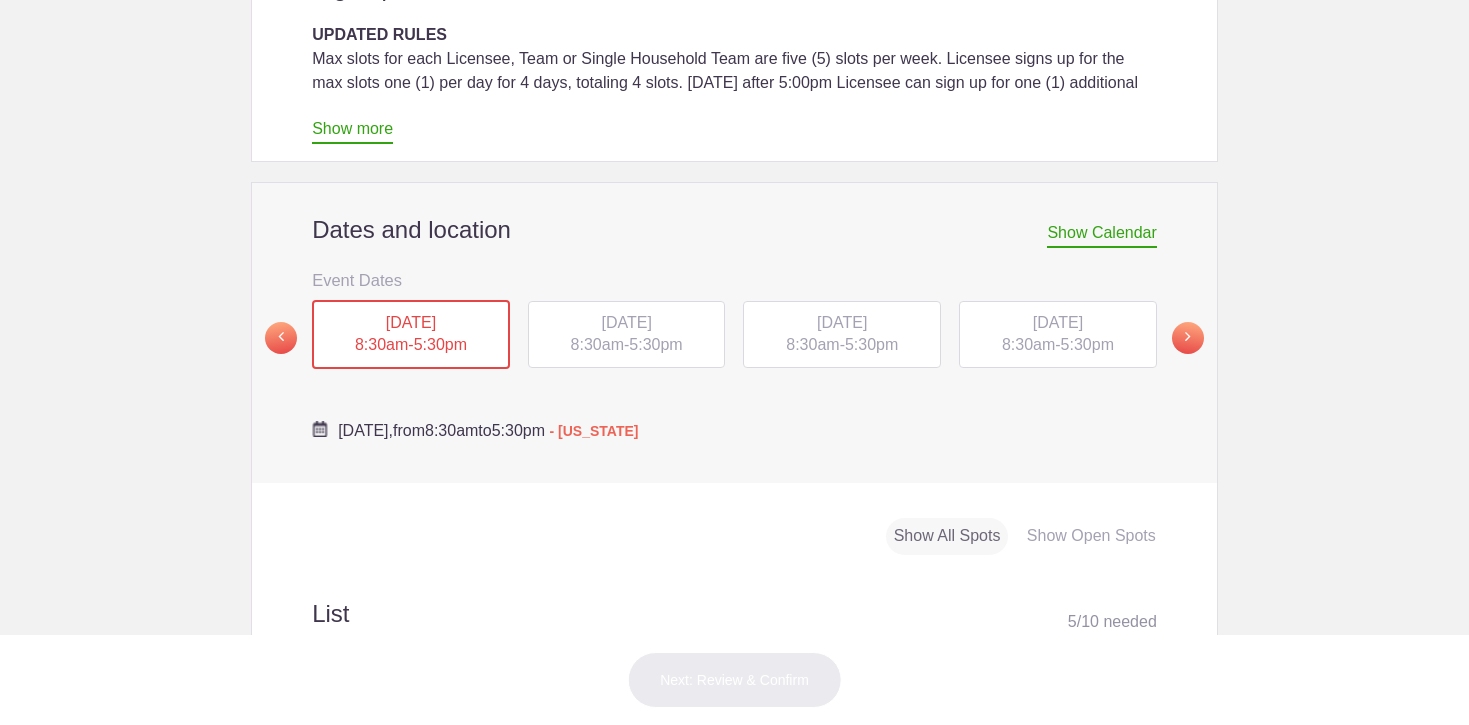 click on "5:30pm" at bounding box center [655, 344] 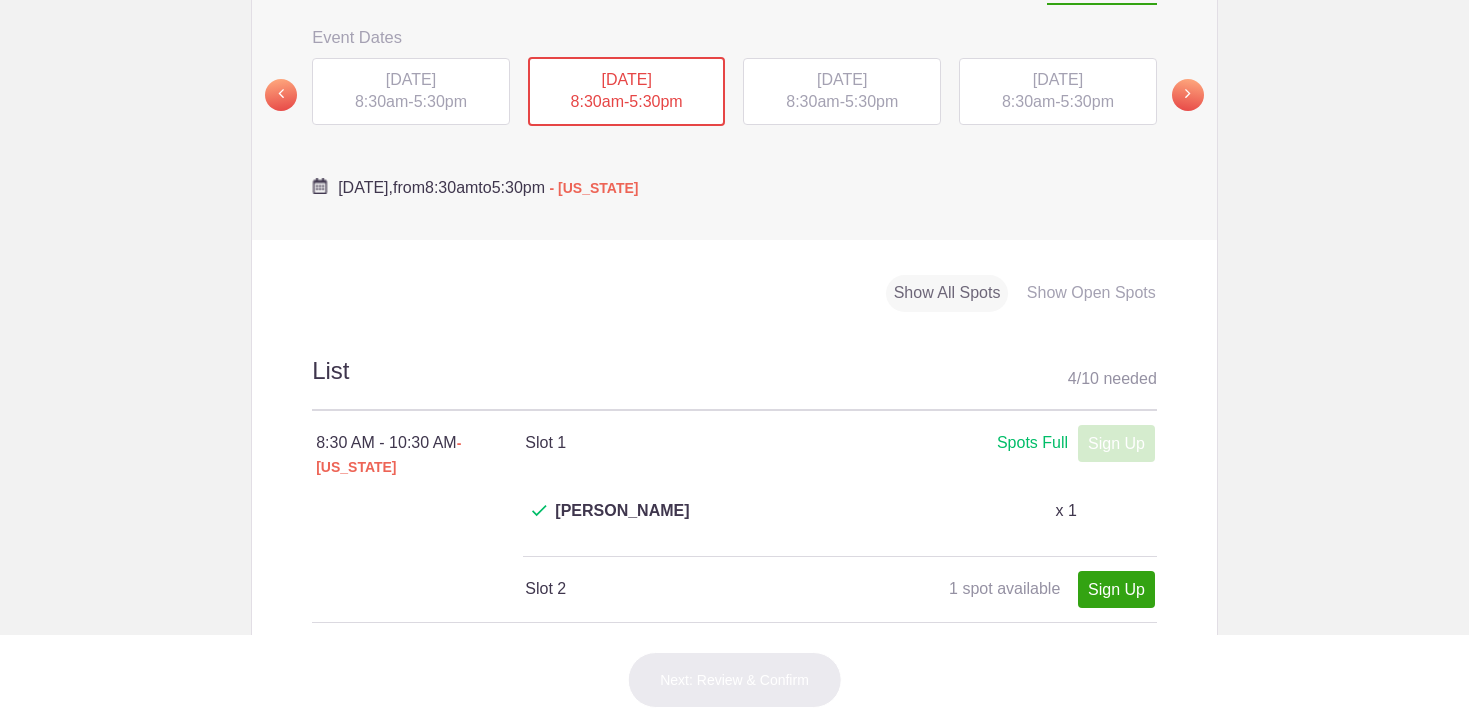 scroll, scrollTop: 830, scrollLeft: 0, axis: vertical 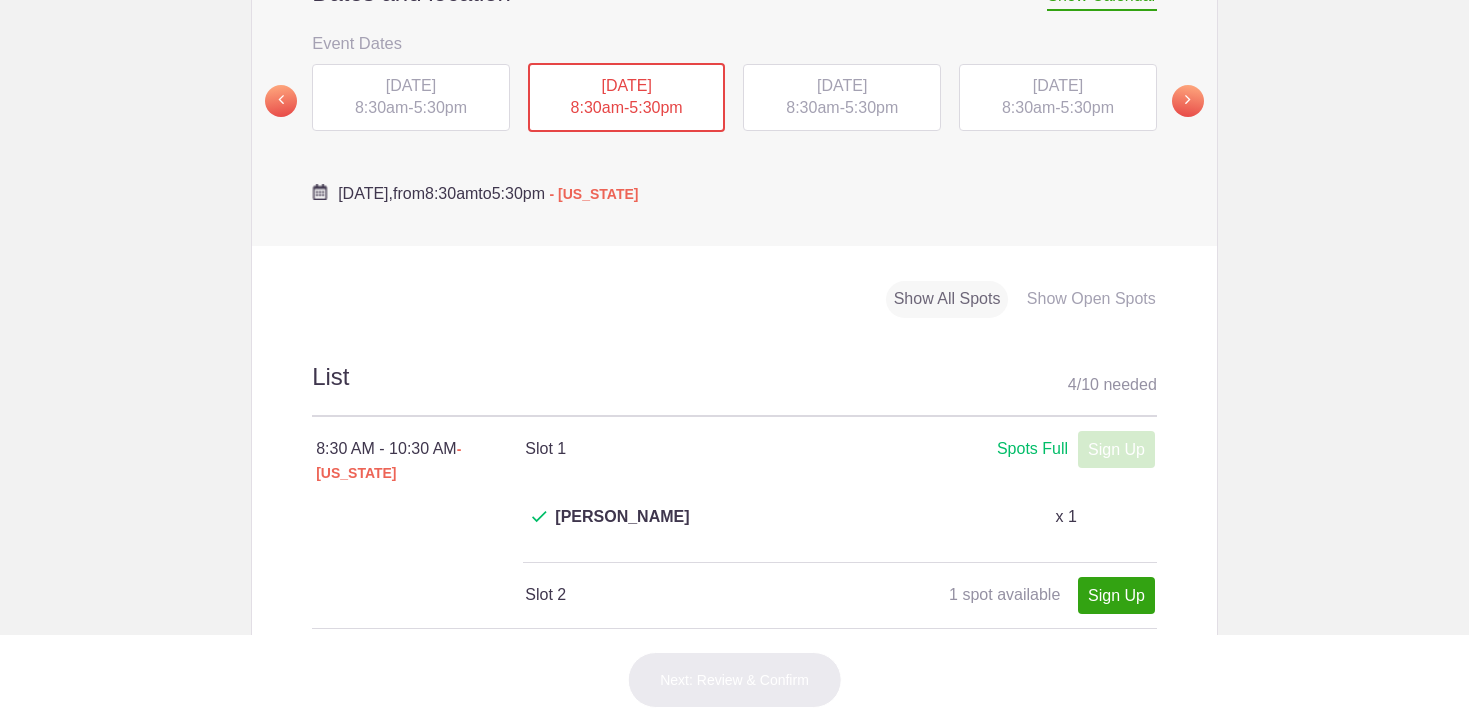 click on "[DATE]" at bounding box center (842, 85) 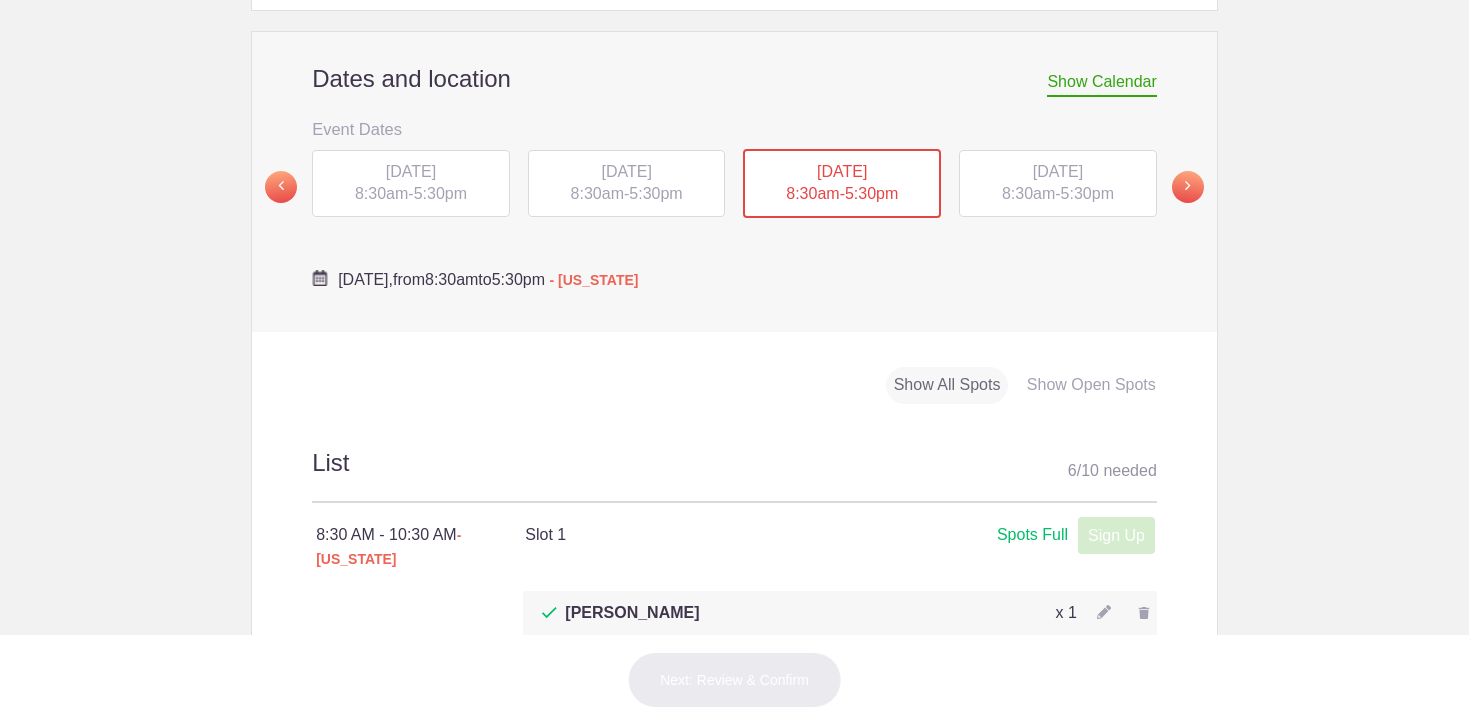 scroll, scrollTop: 613, scrollLeft: 0, axis: vertical 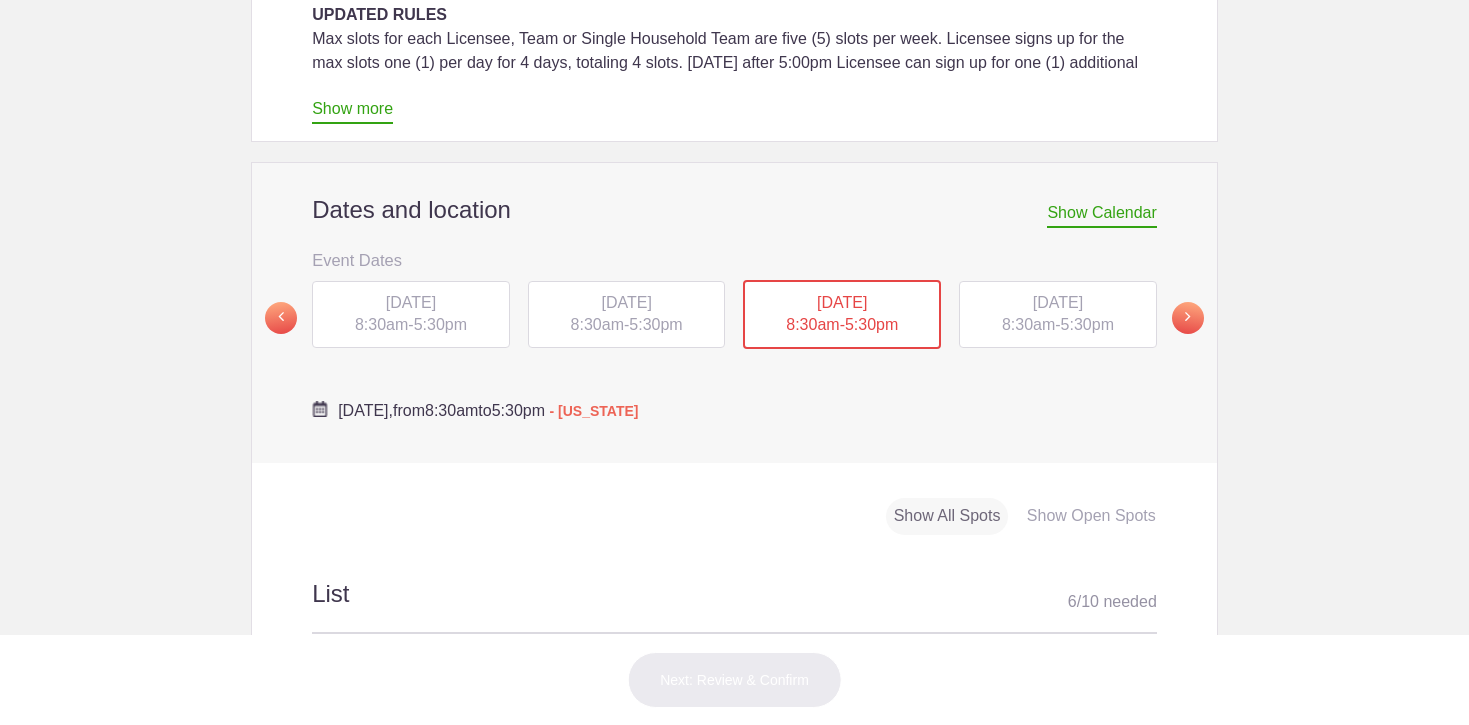 click on "THU, Jul 10, 2025
8:30am
-
5:30pm" at bounding box center (1058, 315) 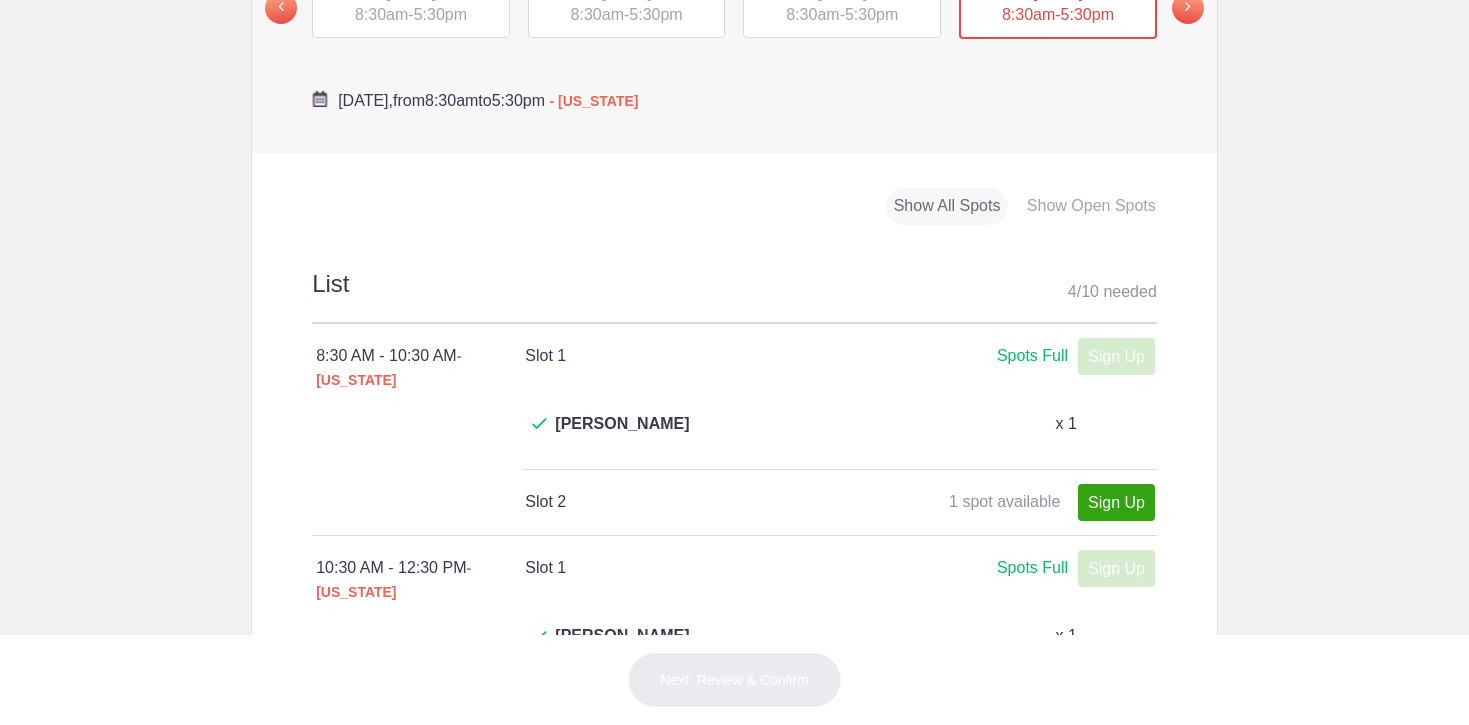 scroll, scrollTop: 803, scrollLeft: 0, axis: vertical 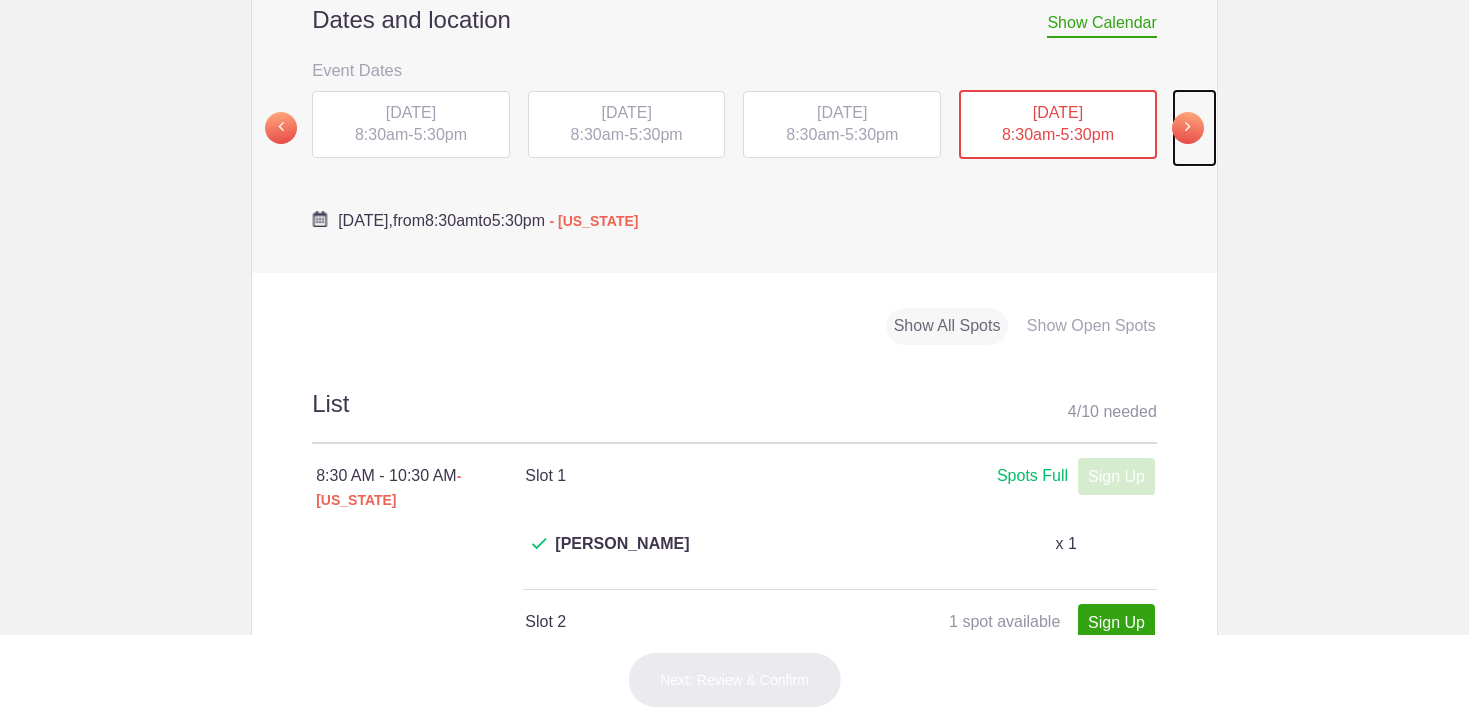 click at bounding box center (1188, 128) 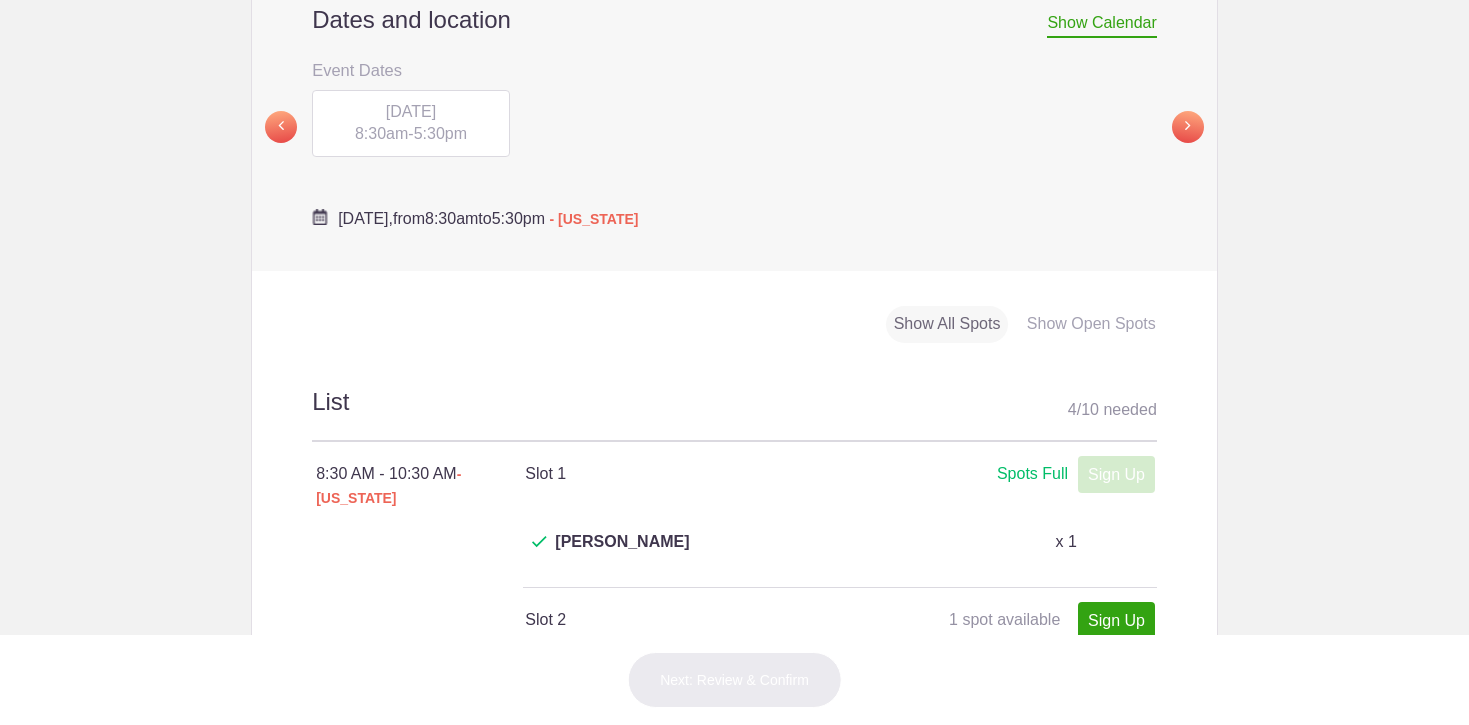 click on "FRI, Jul 11, 2025
8:30am
-
5:30pm" at bounding box center (411, 124) 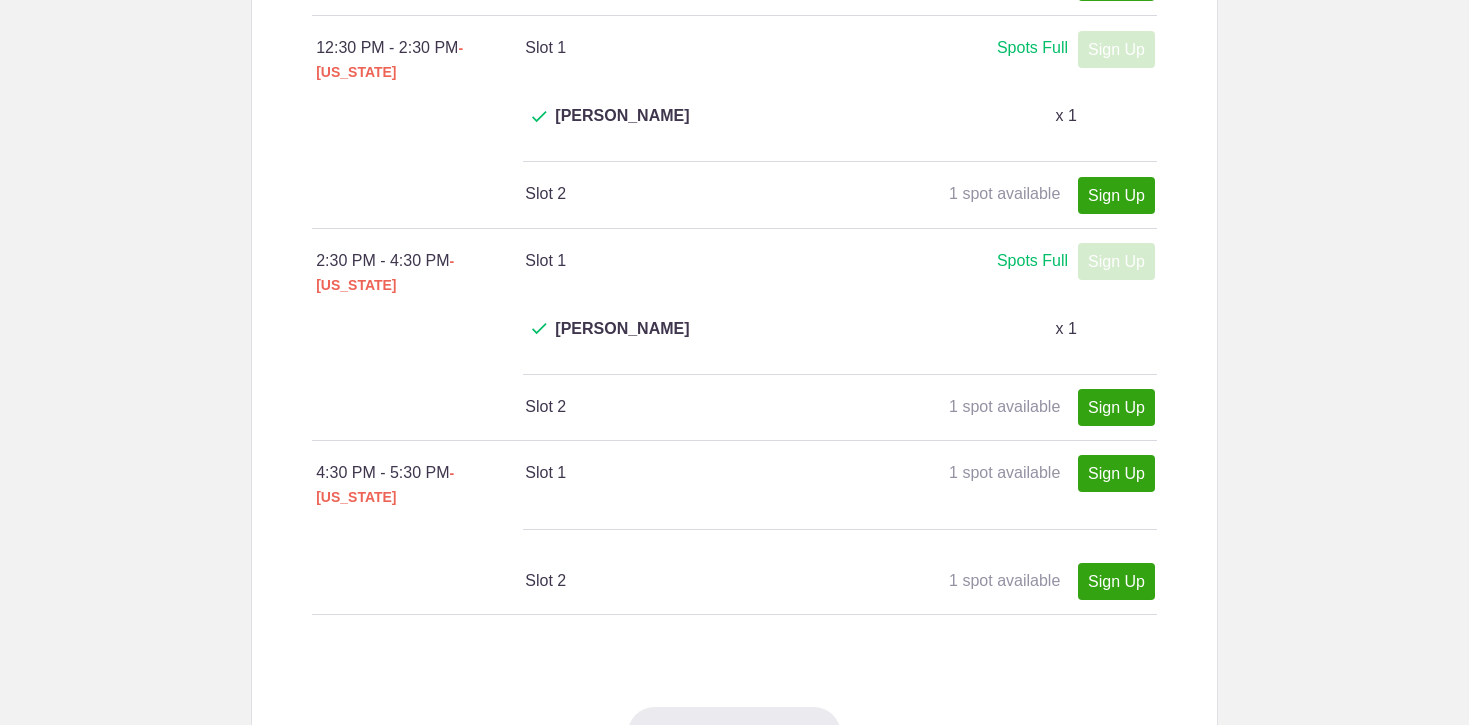 scroll, scrollTop: 1659, scrollLeft: 0, axis: vertical 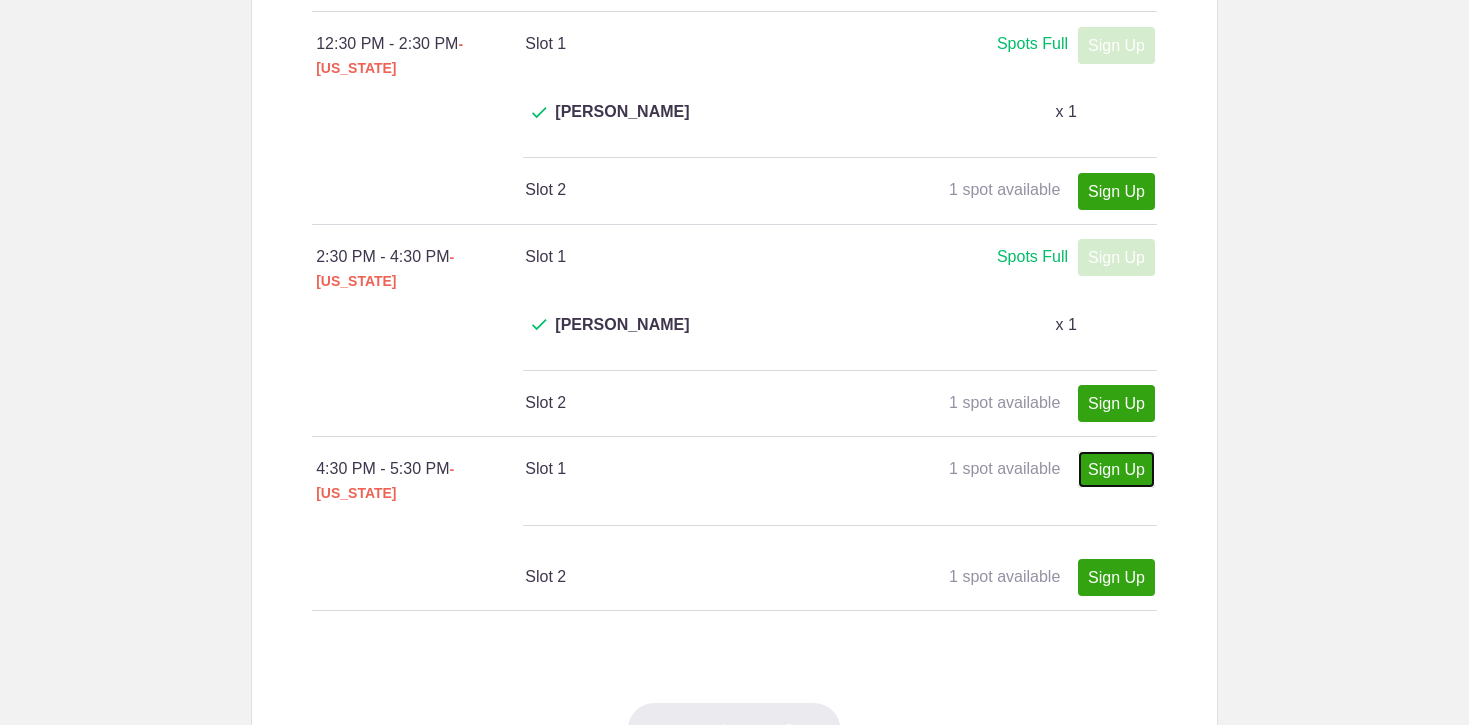 click on "Sign Up" at bounding box center (1116, 469) 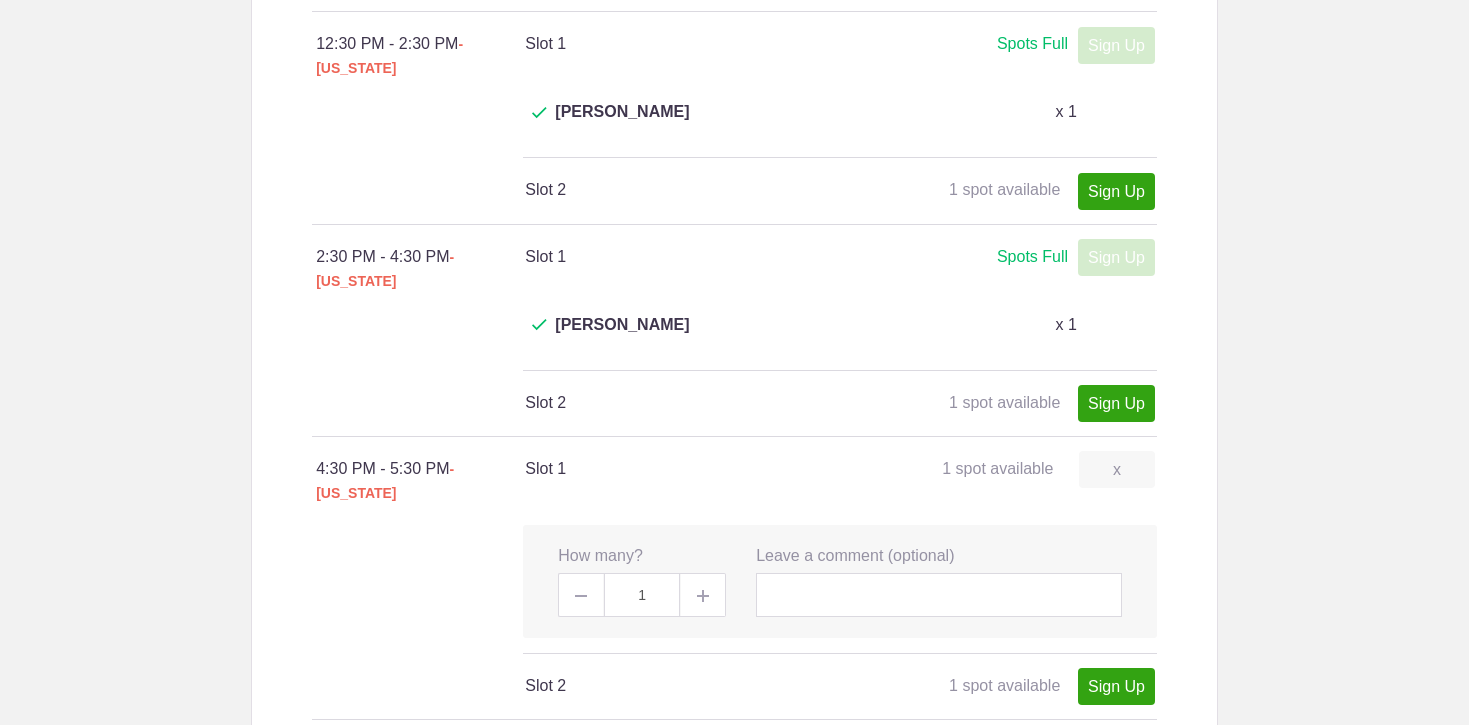click on "Next: Review & Confirm" at bounding box center [734, 839] 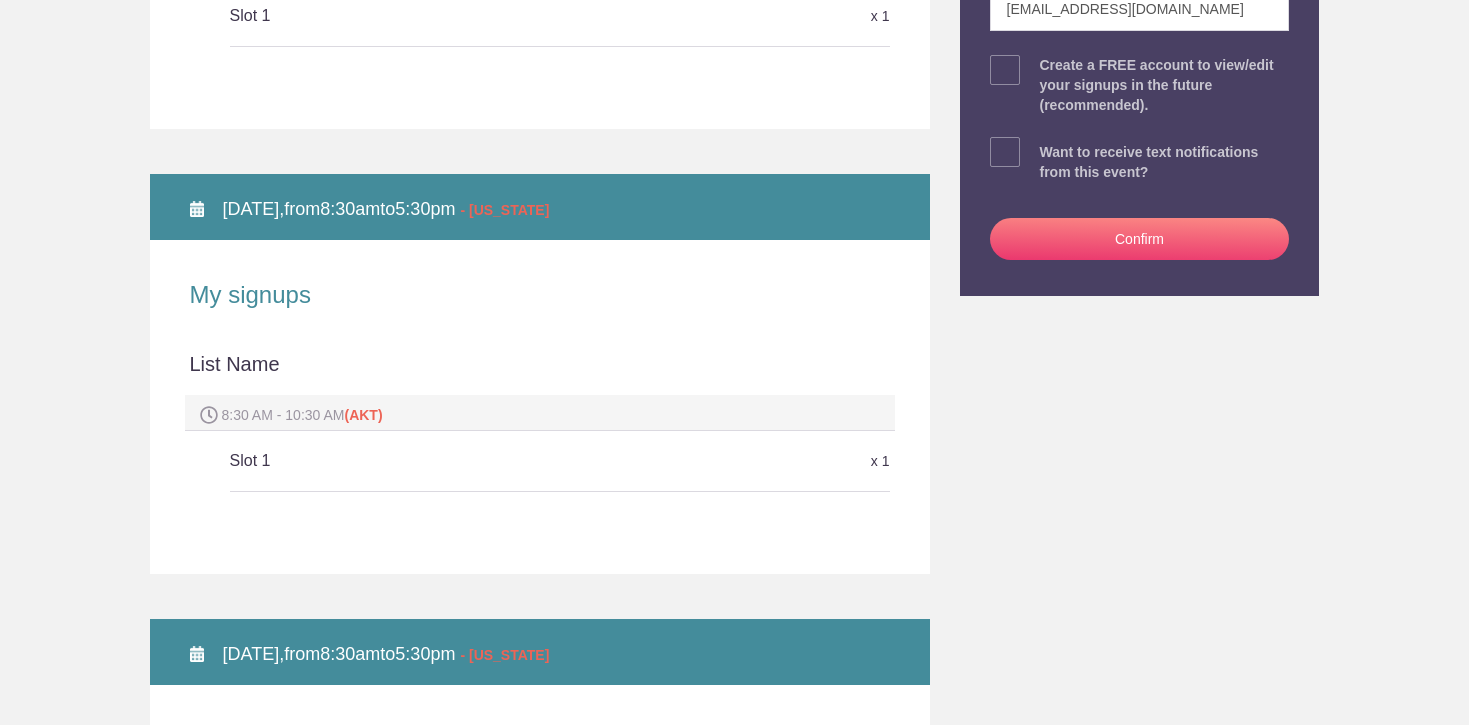 scroll, scrollTop: 409, scrollLeft: 0, axis: vertical 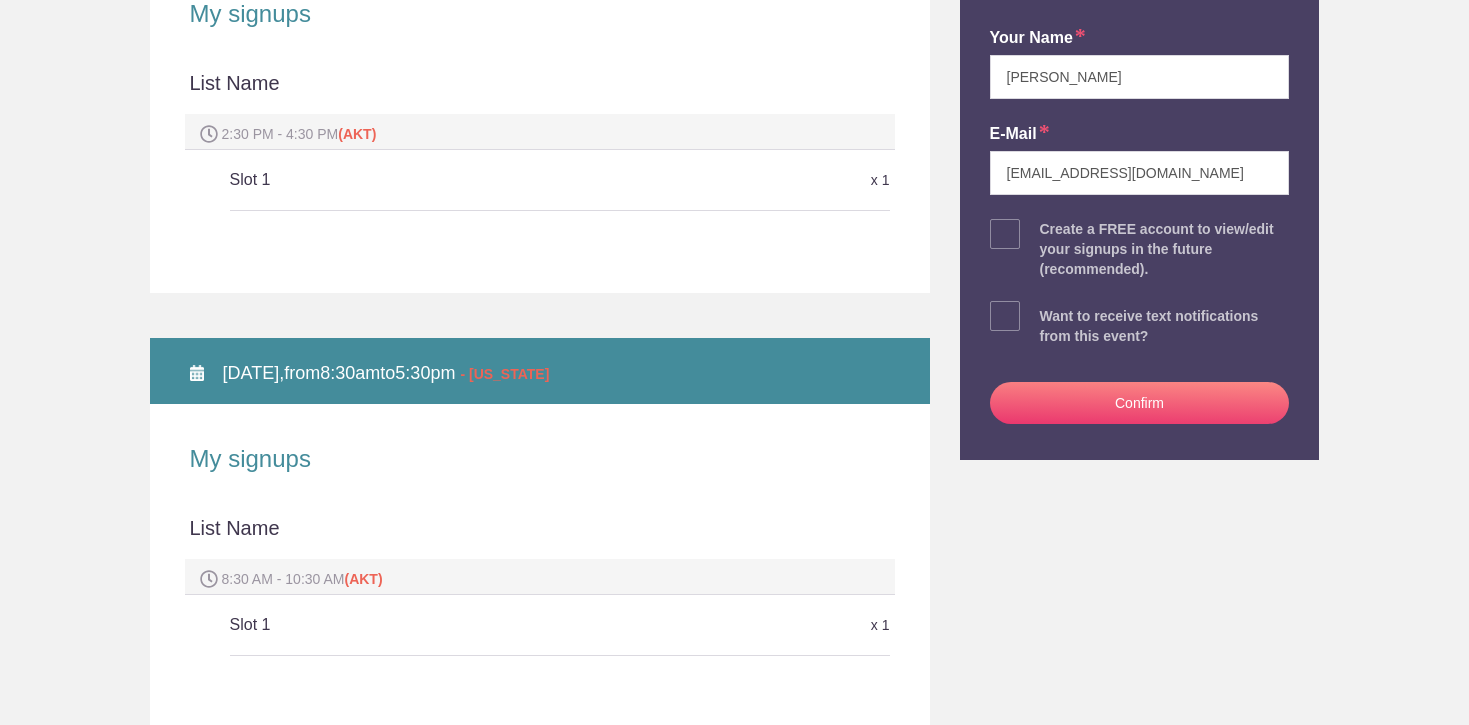 click on "Confirm" at bounding box center (1140, 403) 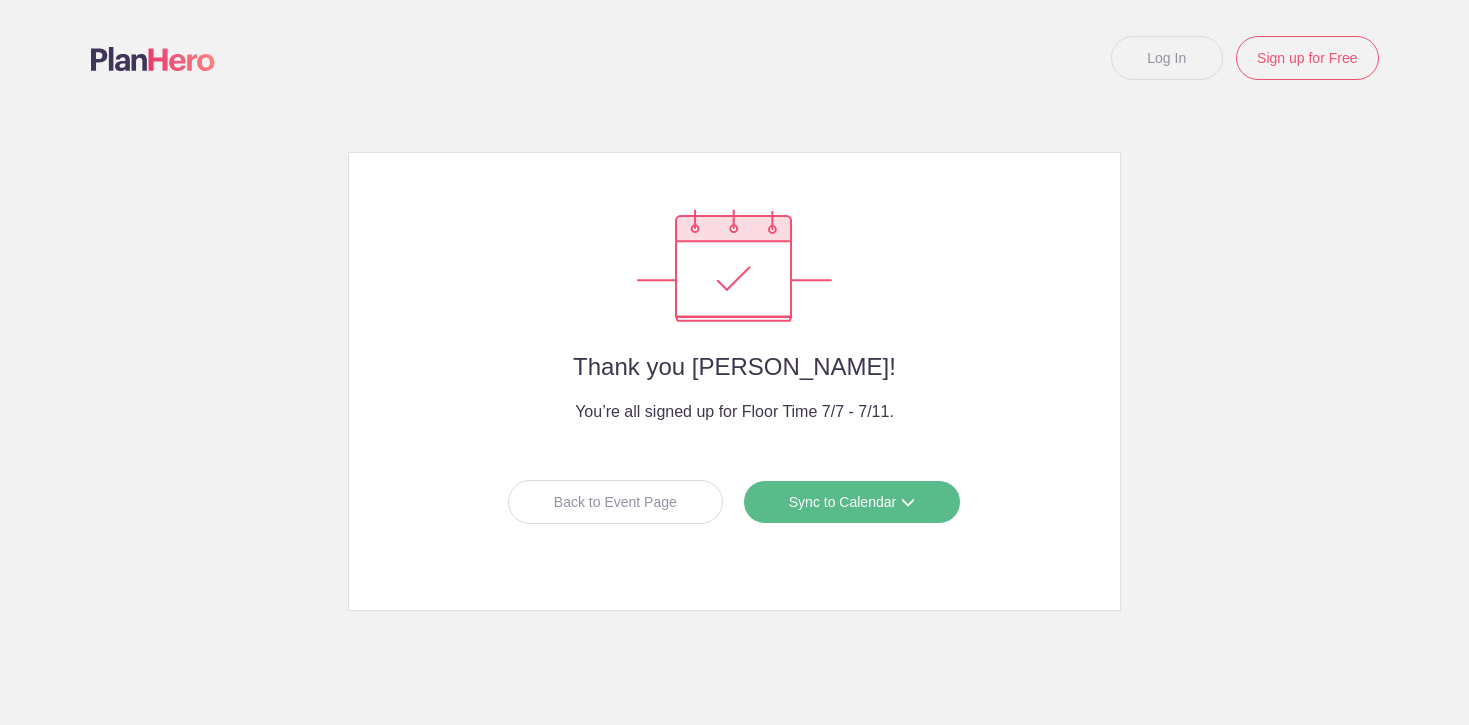 scroll, scrollTop: 0, scrollLeft: 0, axis: both 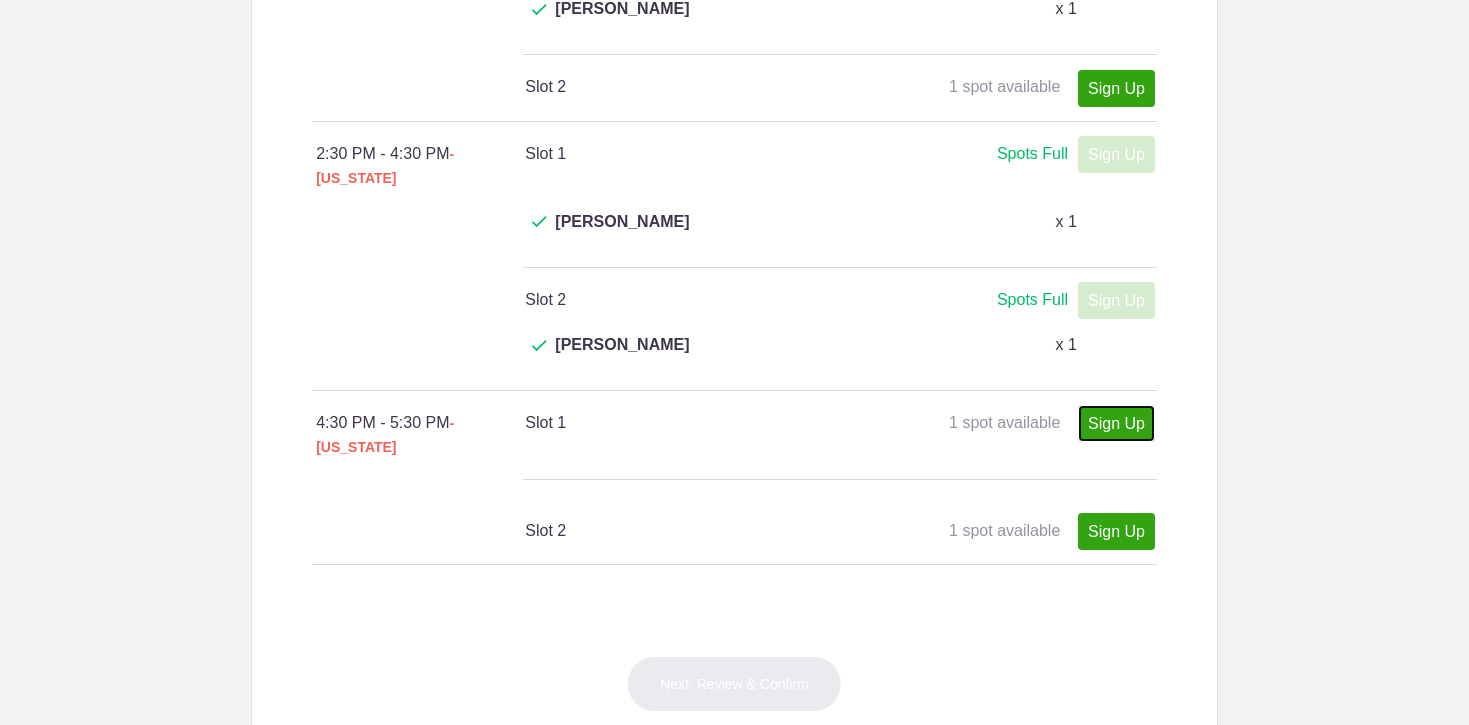 click on "Sign Up" at bounding box center [1116, 423] 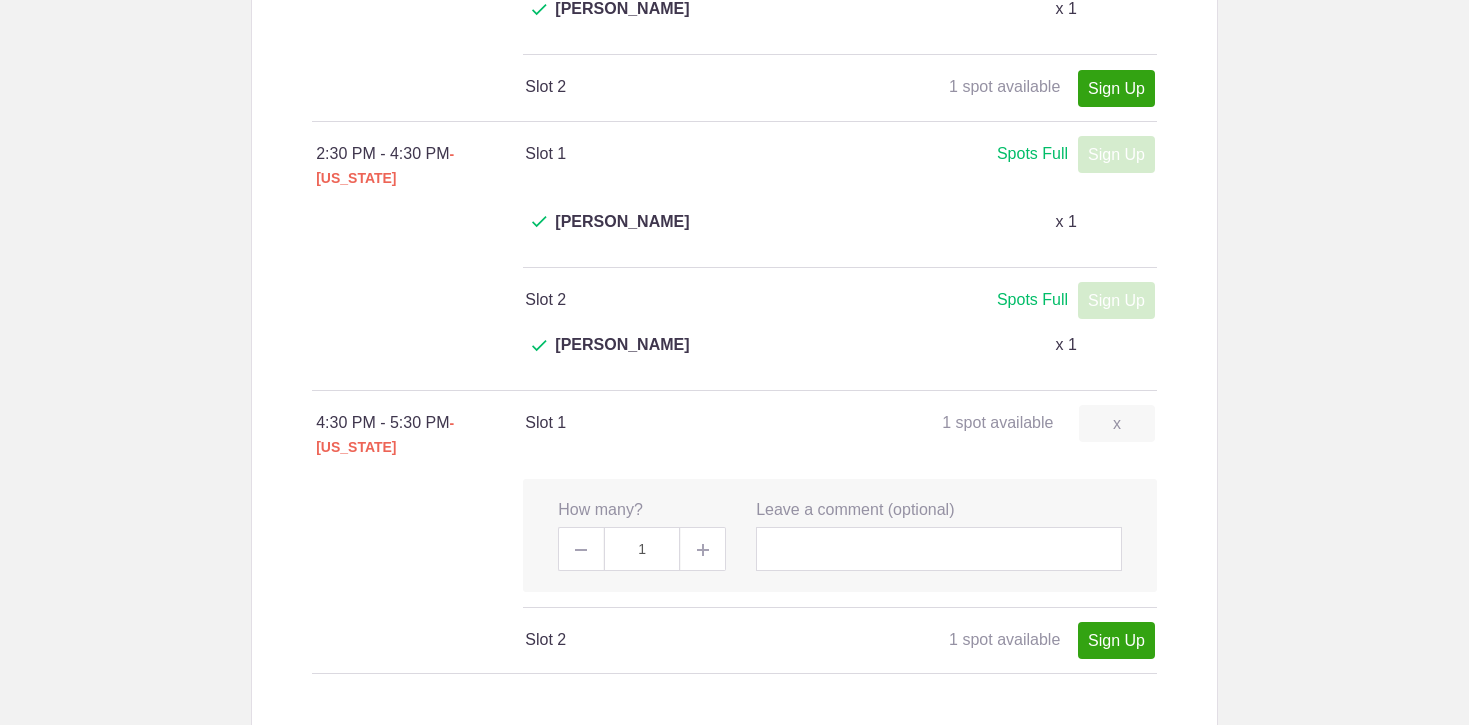click on "Next: Review & Confirm" at bounding box center [734, 793] 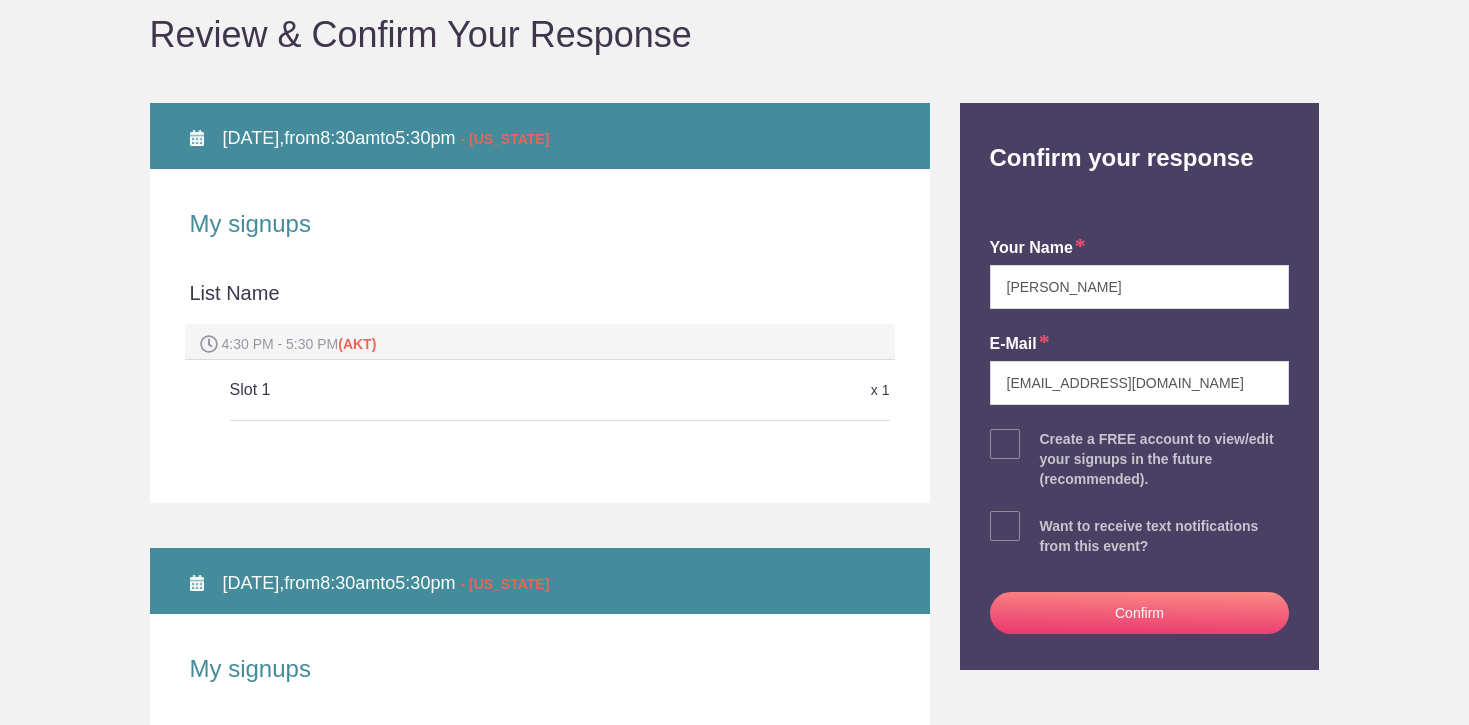scroll, scrollTop: 0, scrollLeft: 0, axis: both 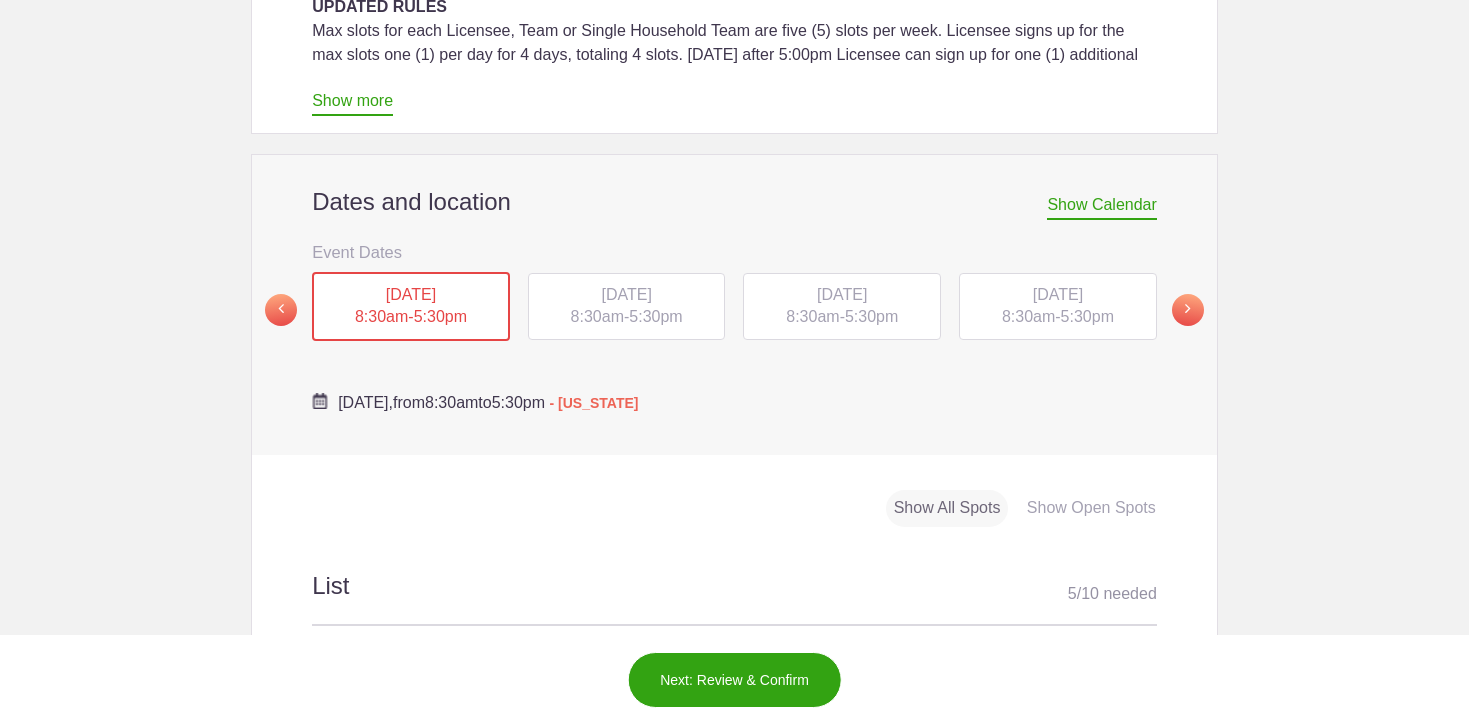 click on "[DATE]
8:30am
-
5:30pm" at bounding box center (627, 307) 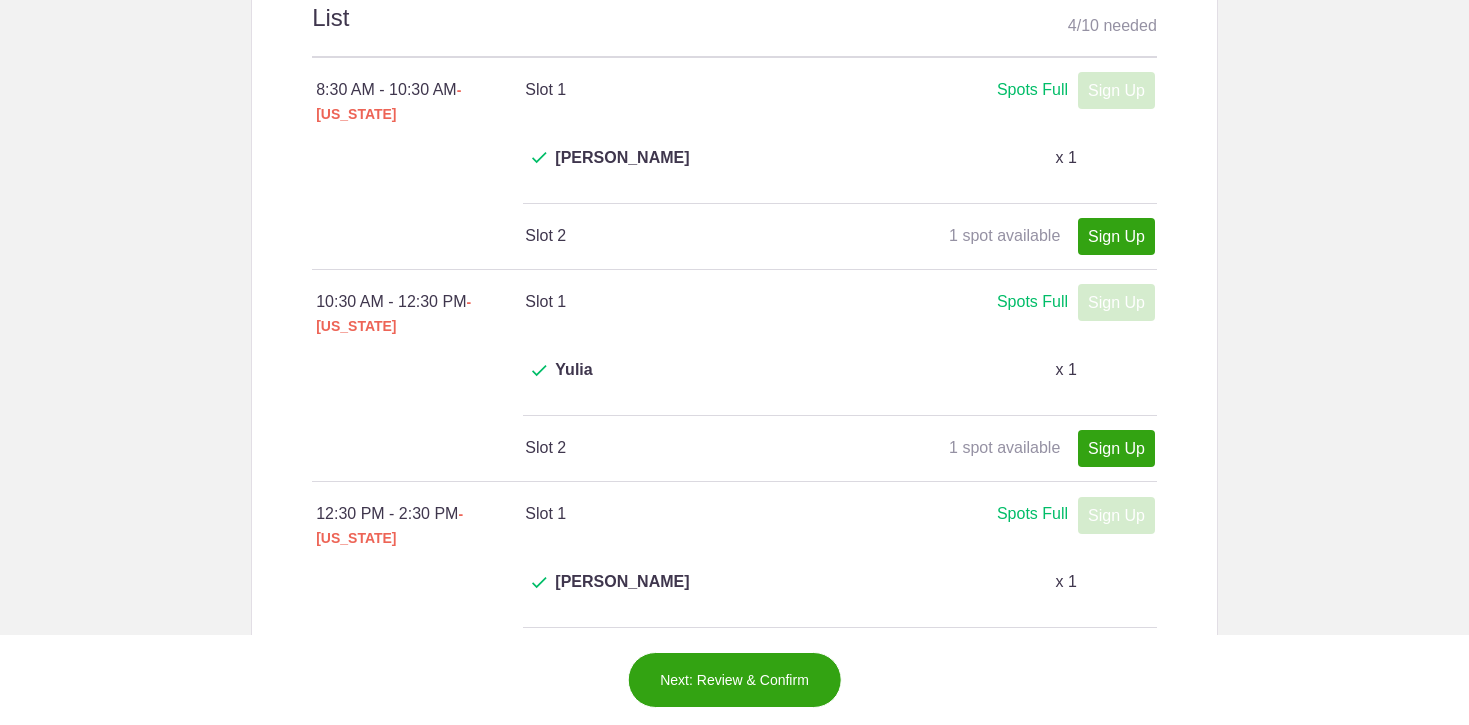 scroll, scrollTop: 1193, scrollLeft: 0, axis: vertical 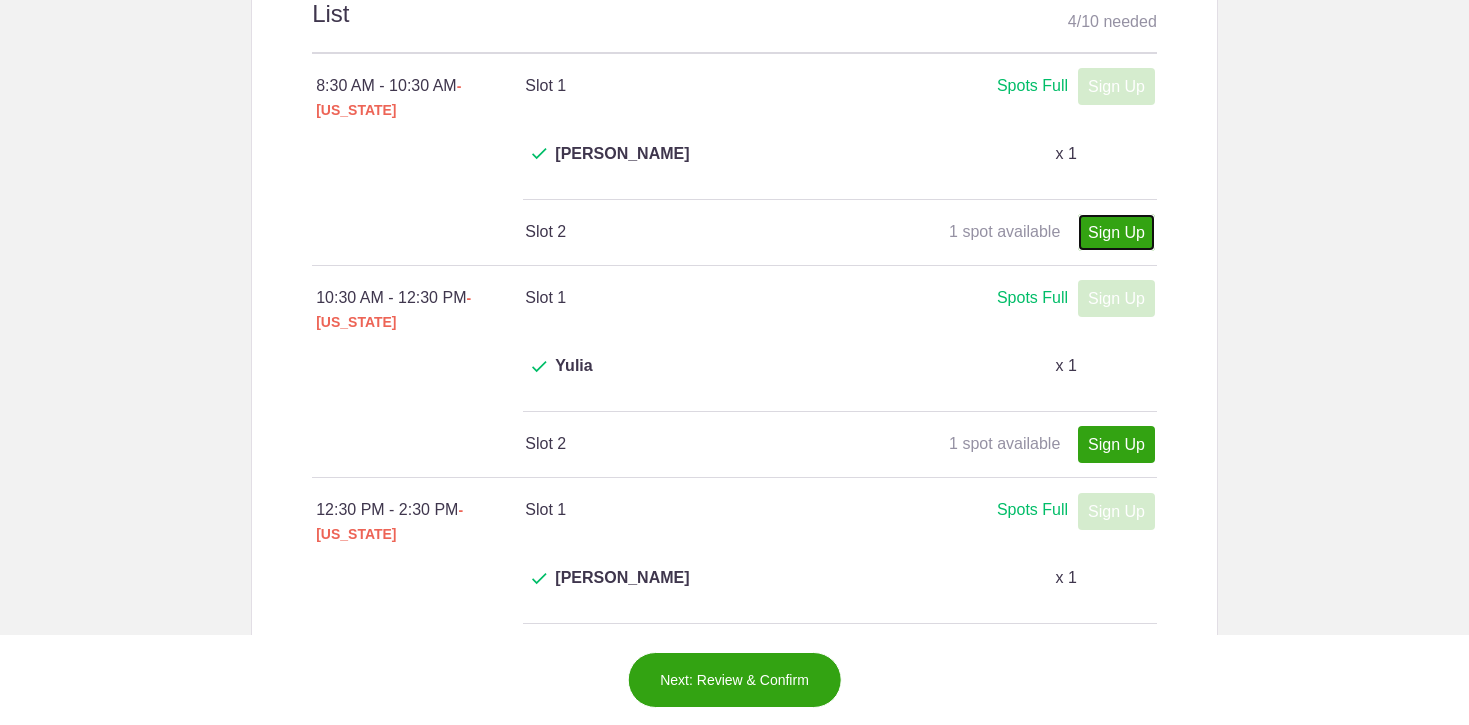 click on "Sign Up" at bounding box center (1116, 232) 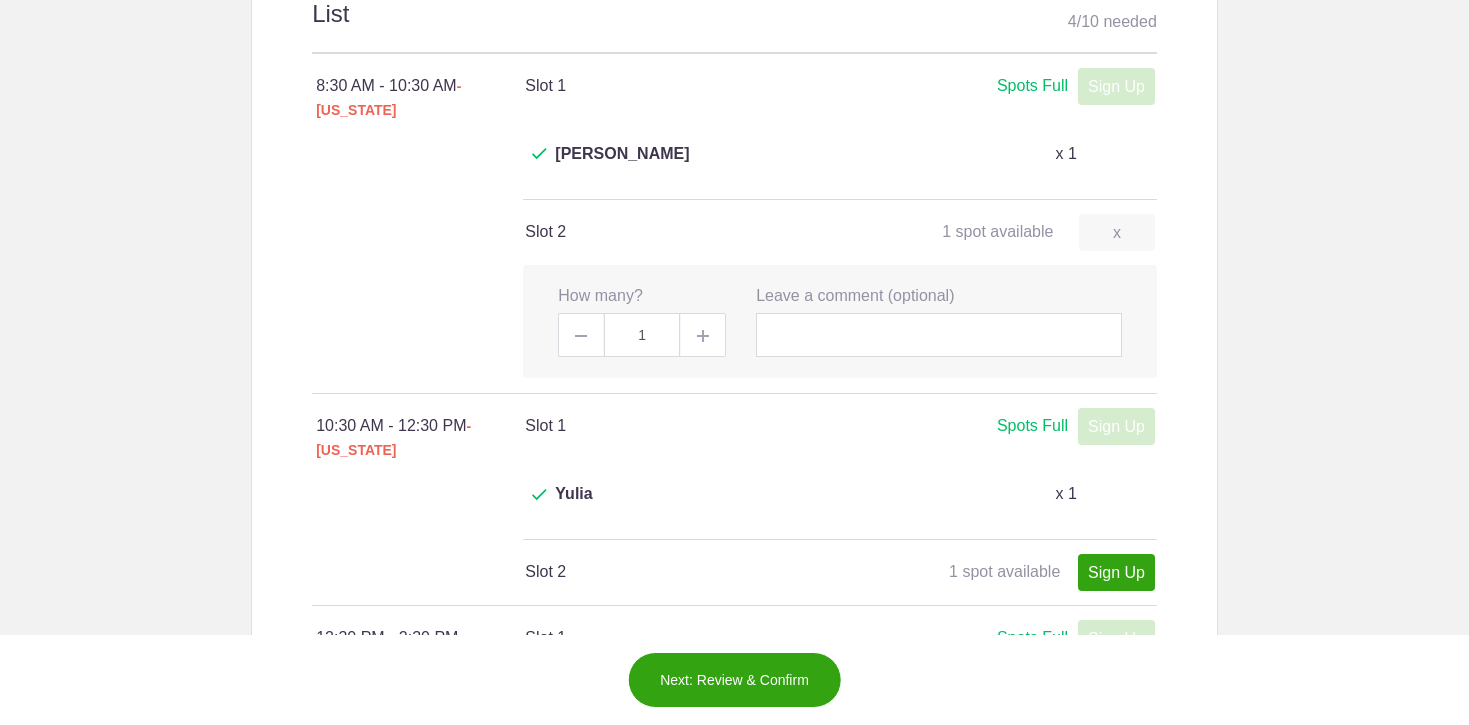 click on "Next: Review & Confirm" at bounding box center [734, 680] 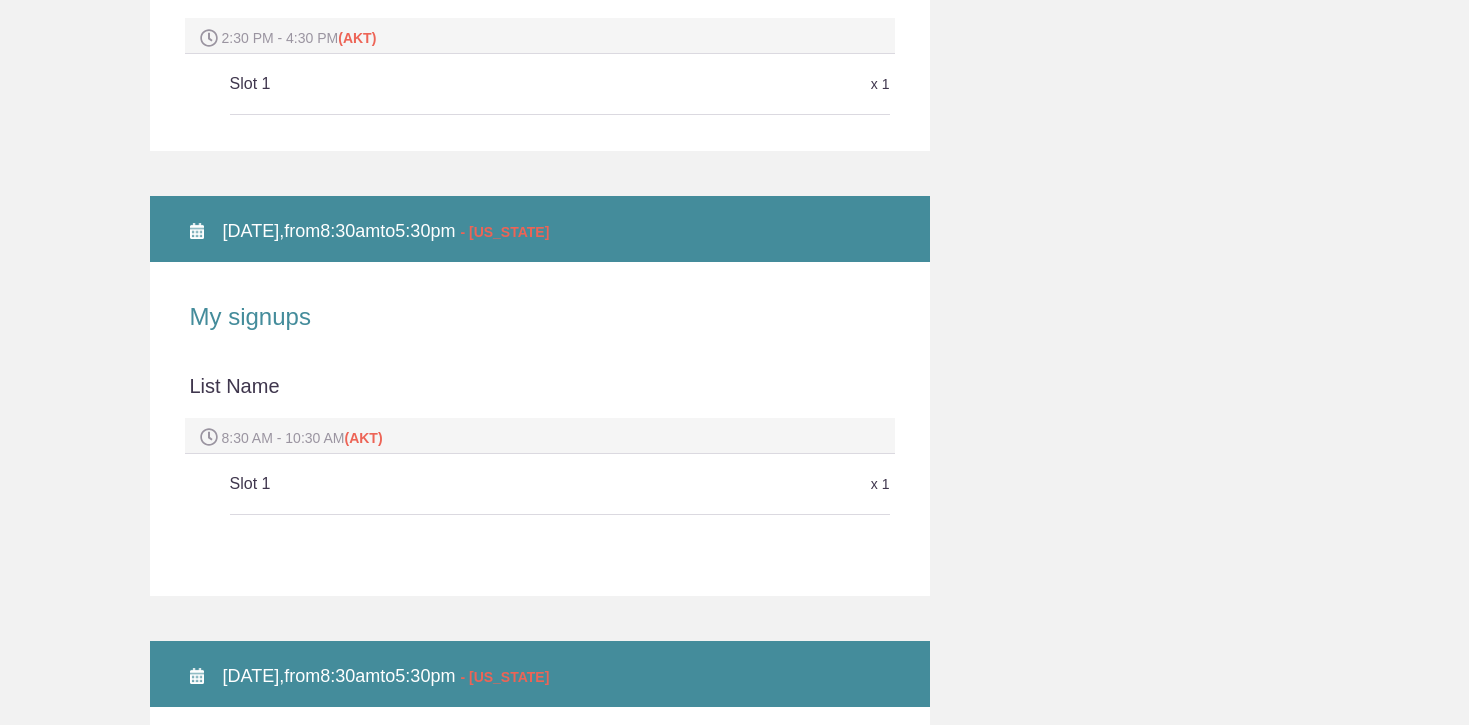 scroll, scrollTop: 429, scrollLeft: 0, axis: vertical 